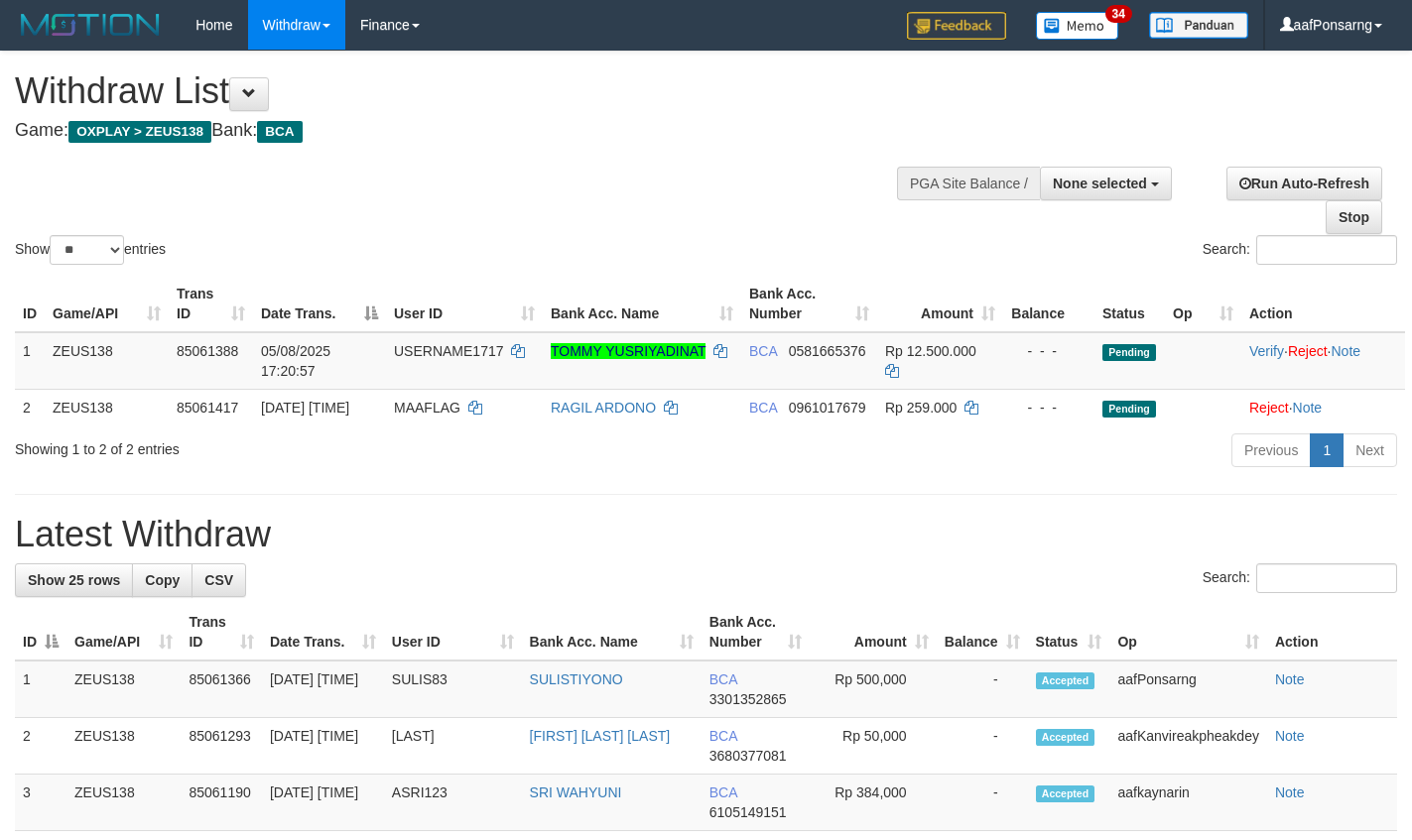 select 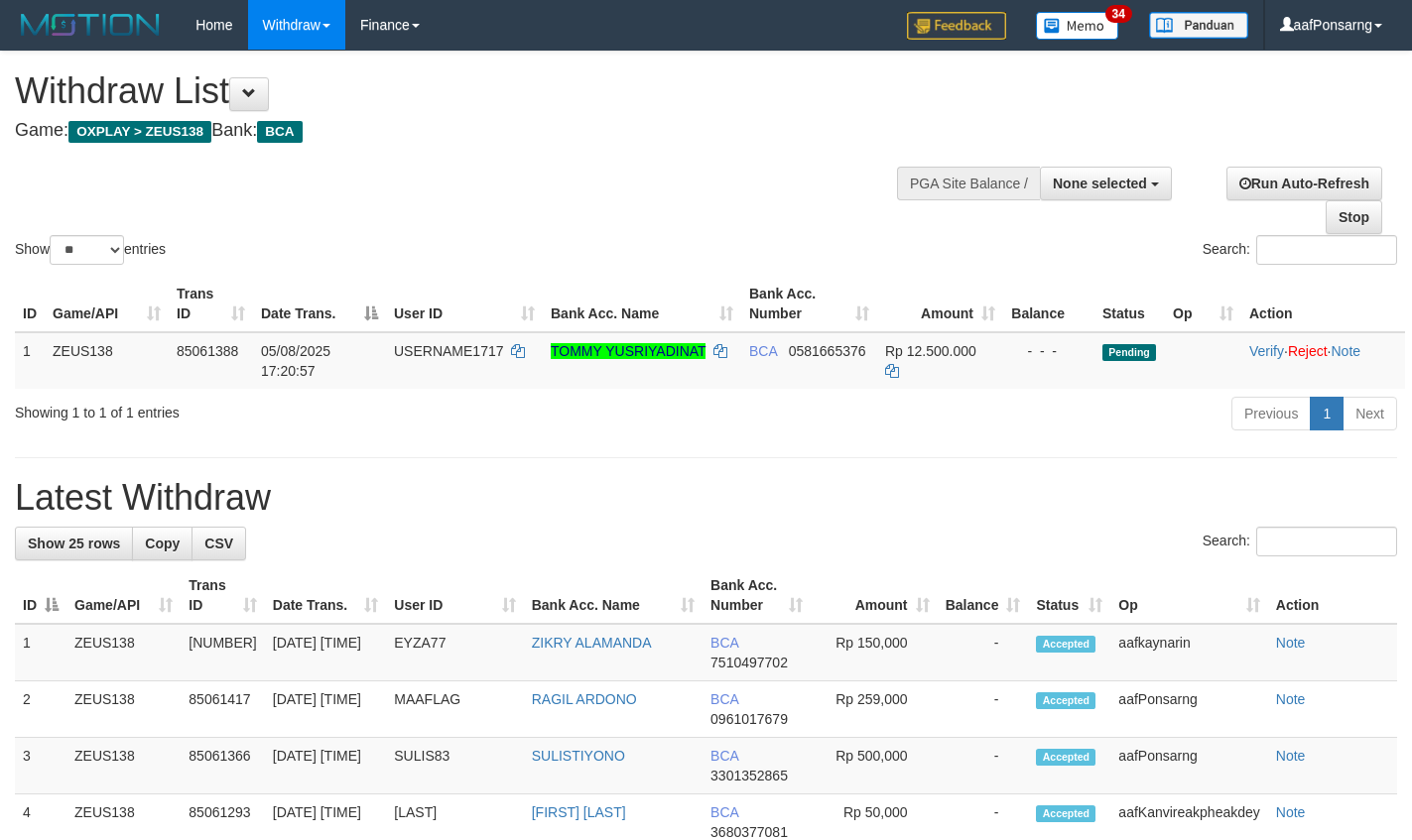 select 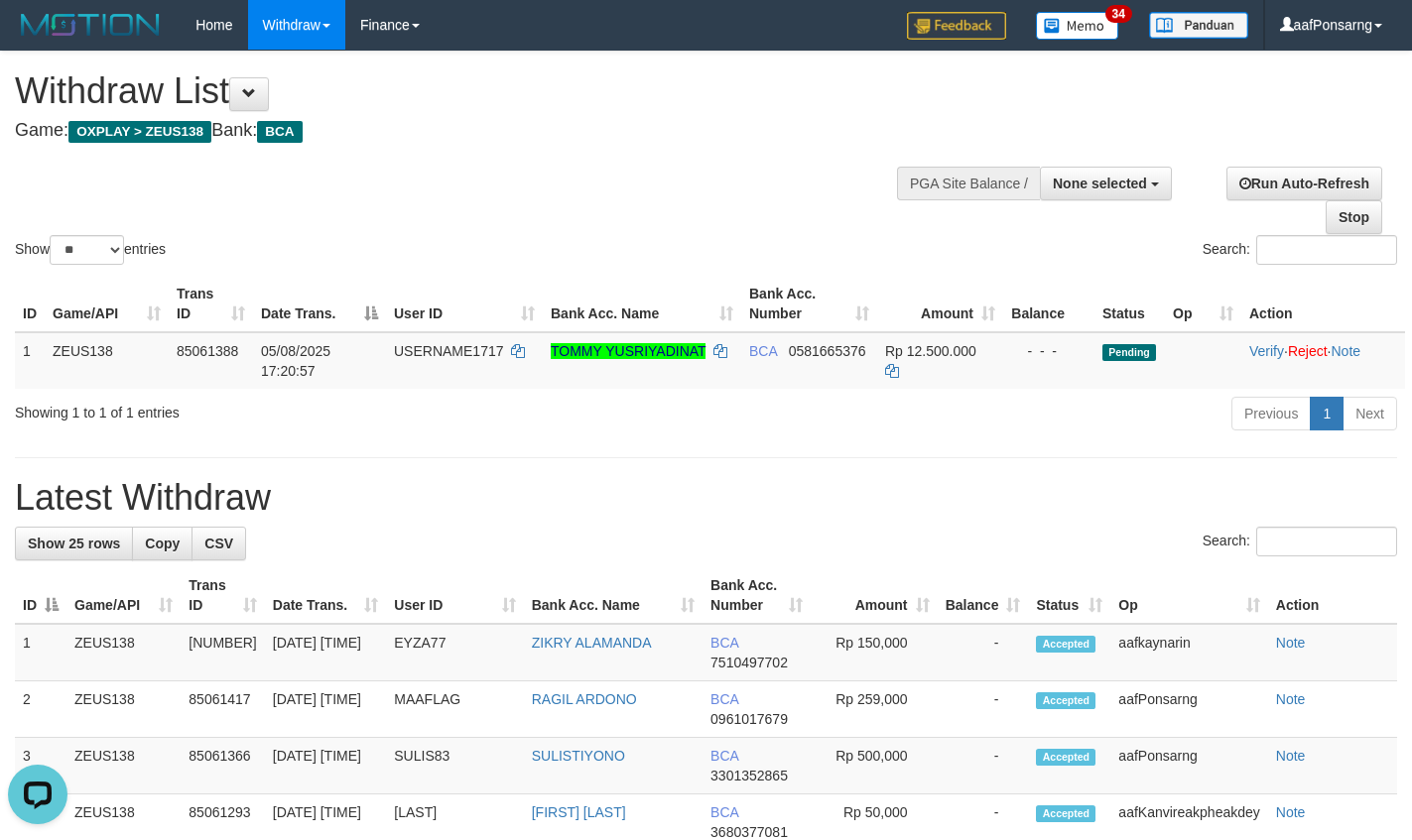 scroll, scrollTop: 0, scrollLeft: 0, axis: both 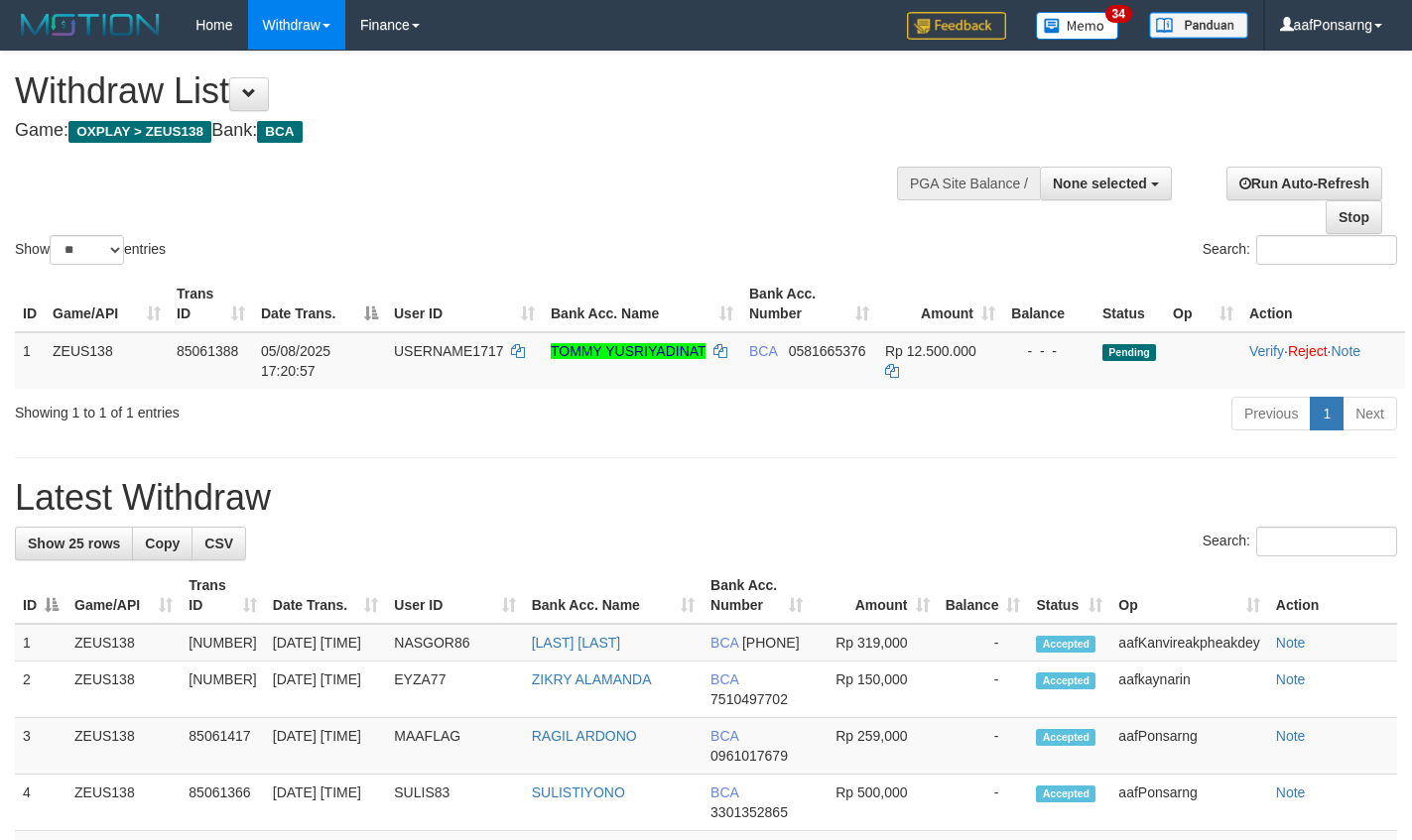 select 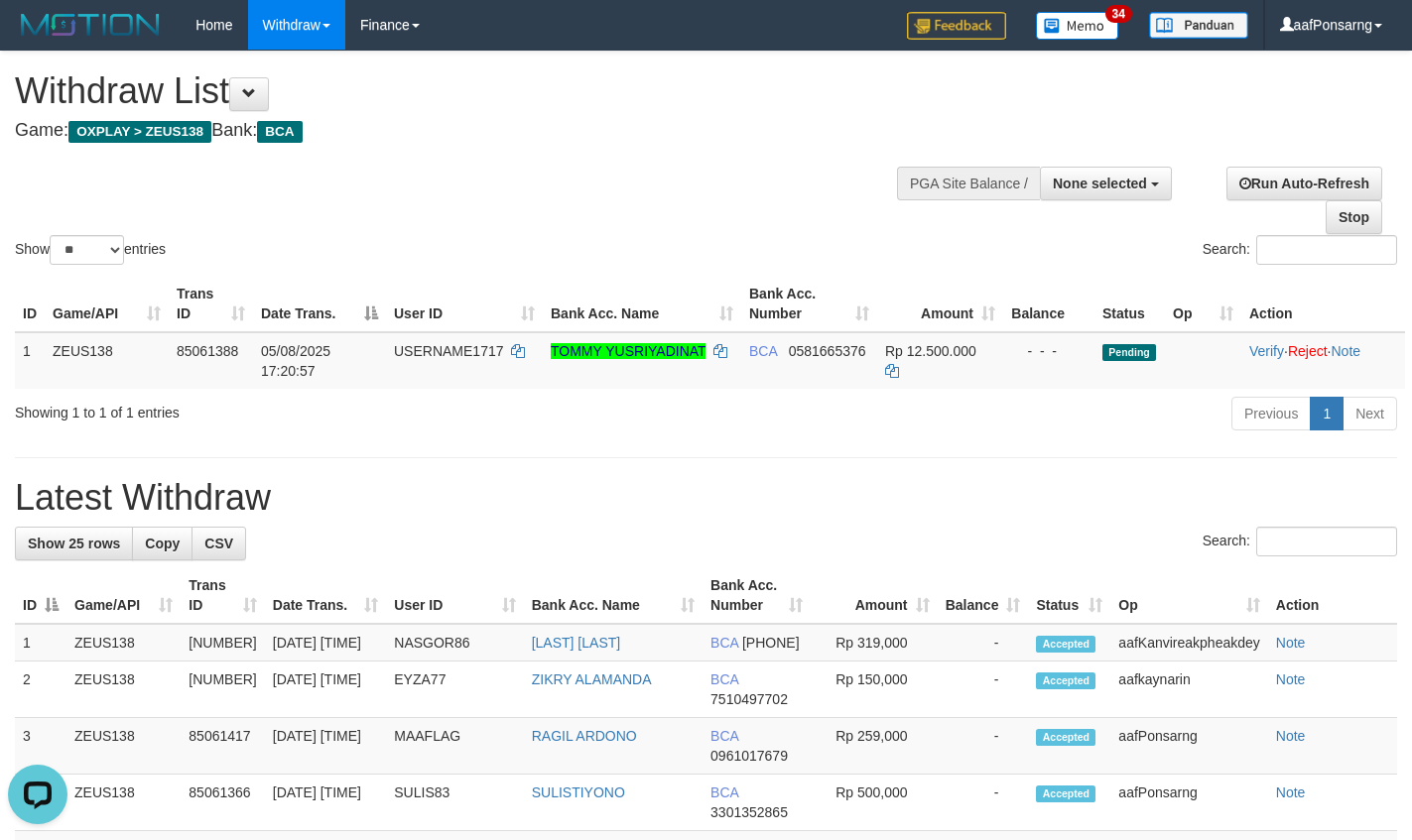 scroll, scrollTop: 0, scrollLeft: 0, axis: both 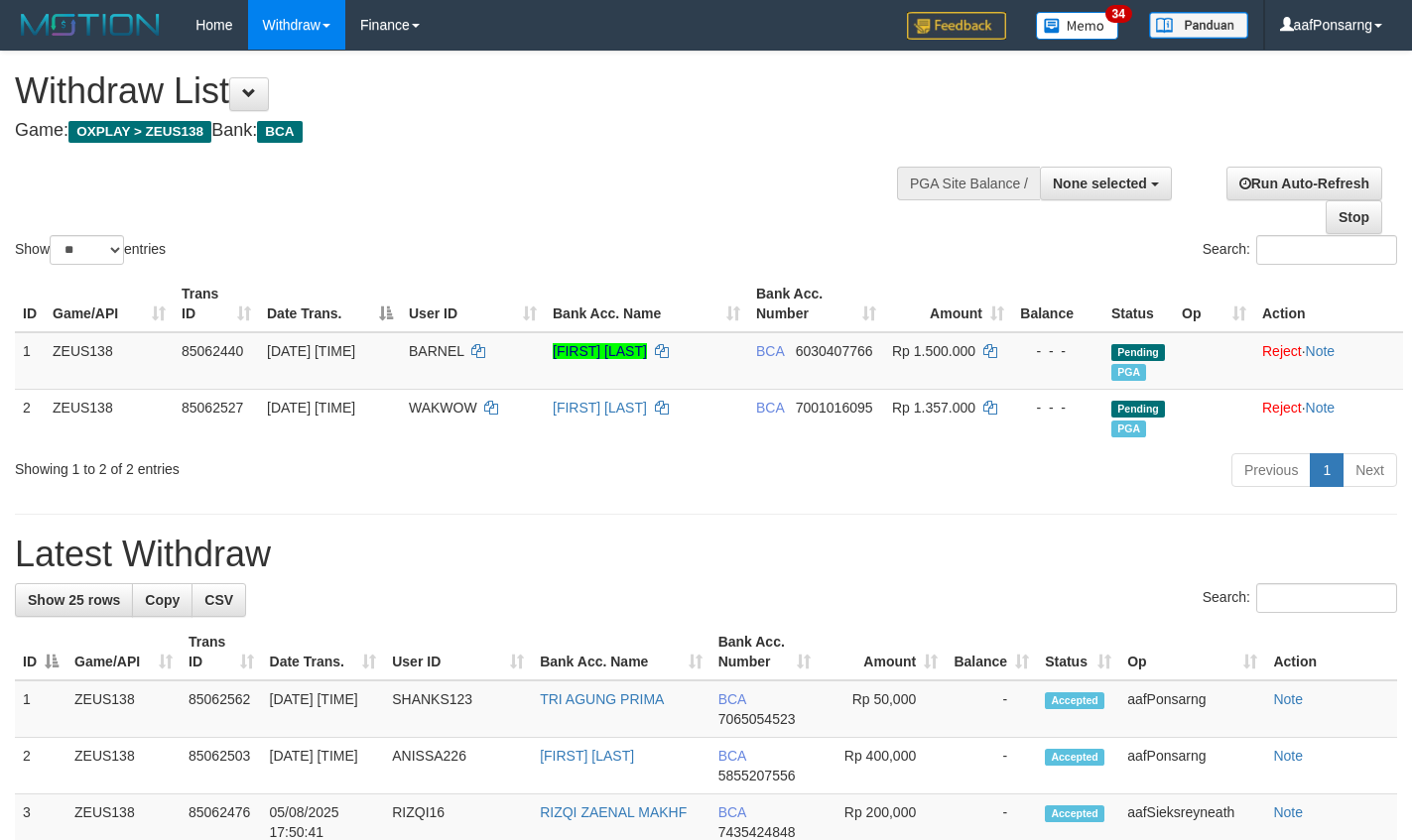 select 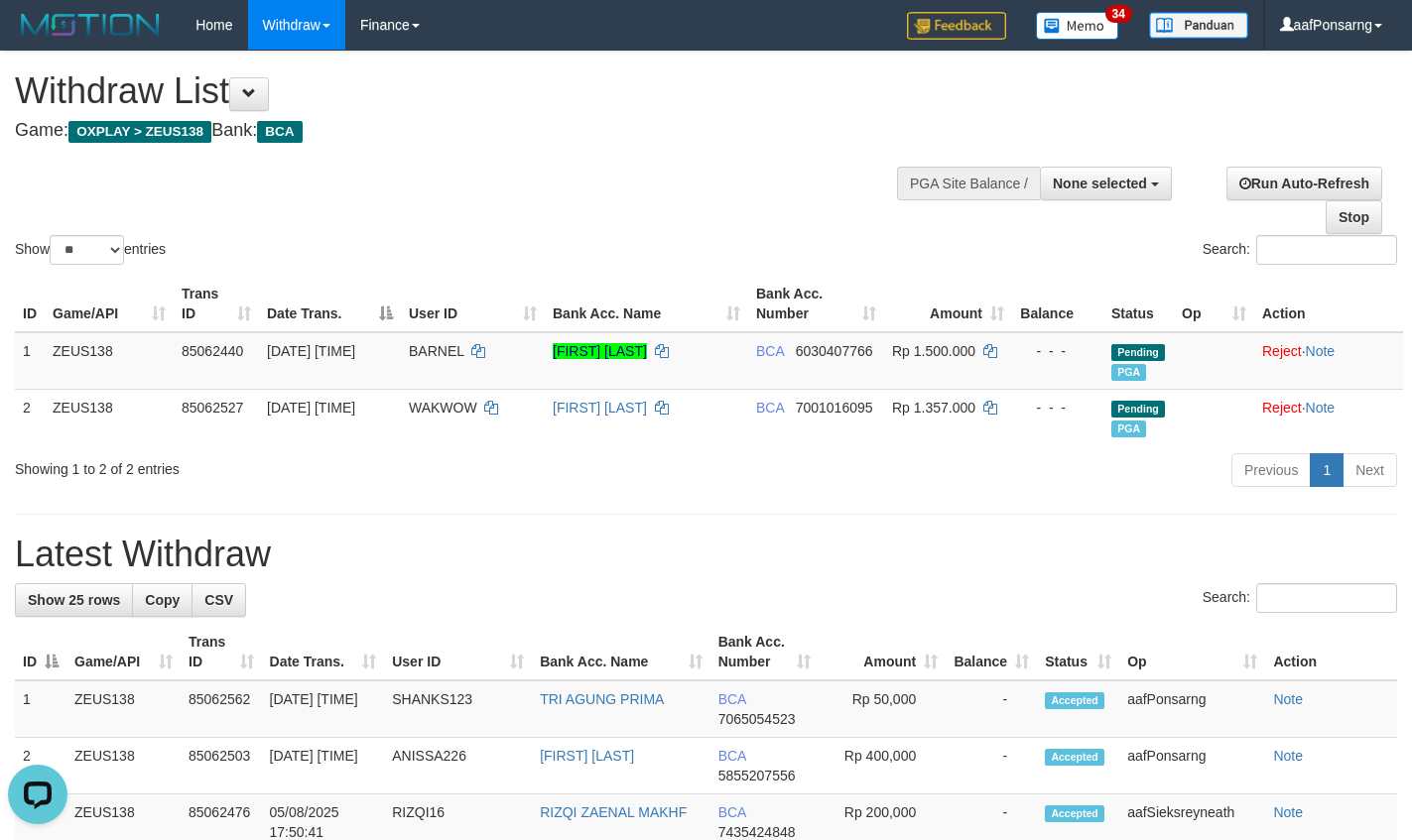 scroll, scrollTop: 0, scrollLeft: 0, axis: both 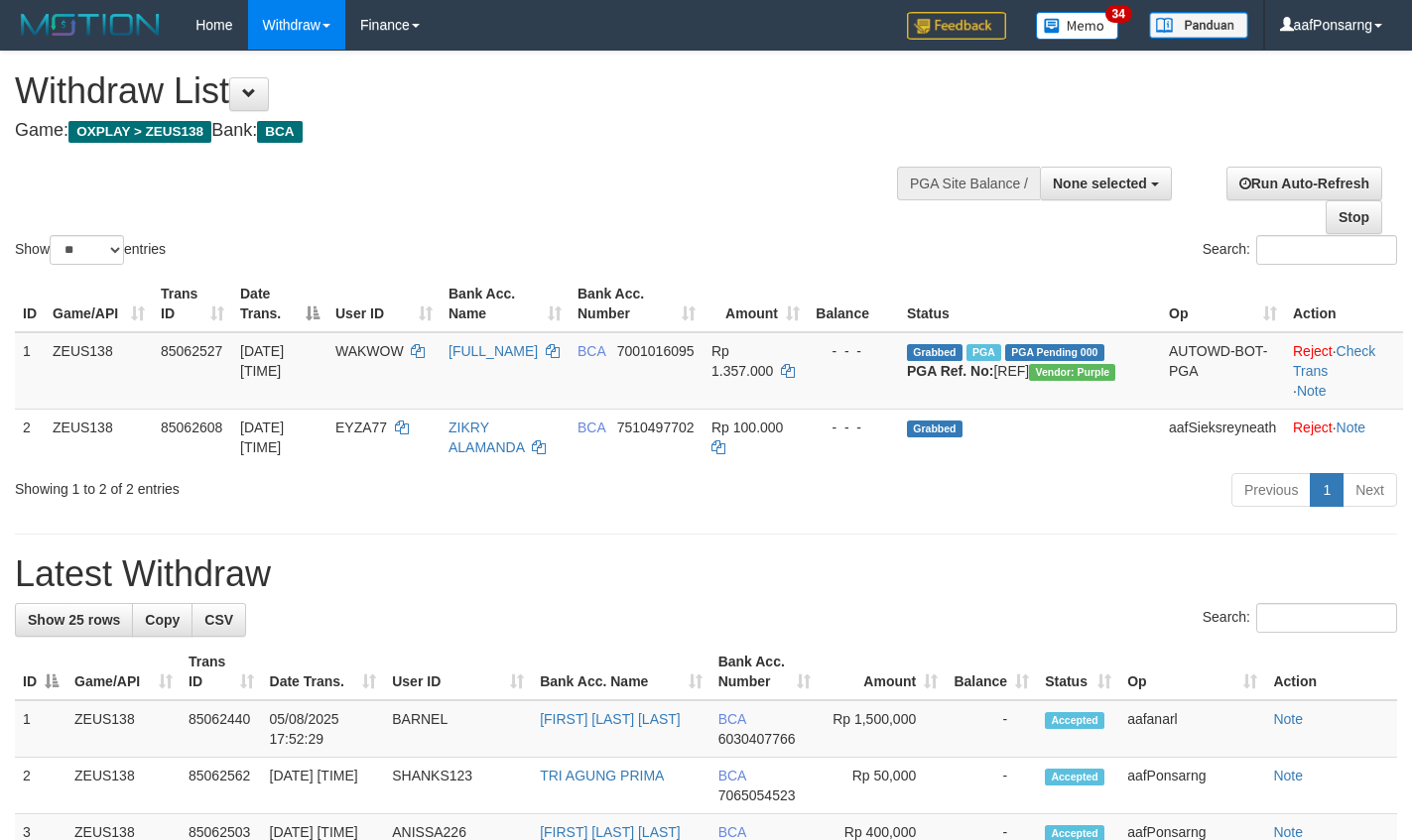 select 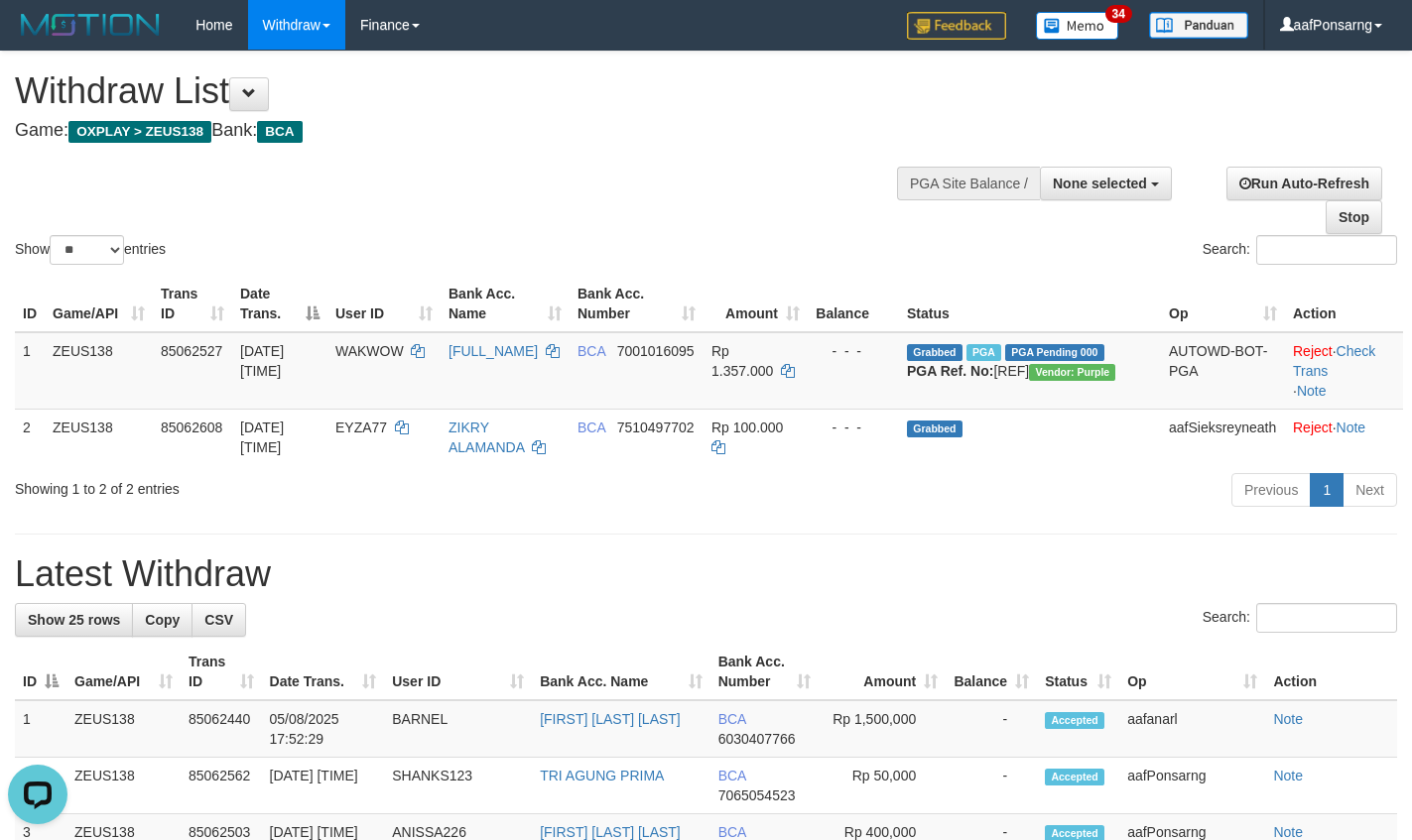 scroll, scrollTop: 0, scrollLeft: 0, axis: both 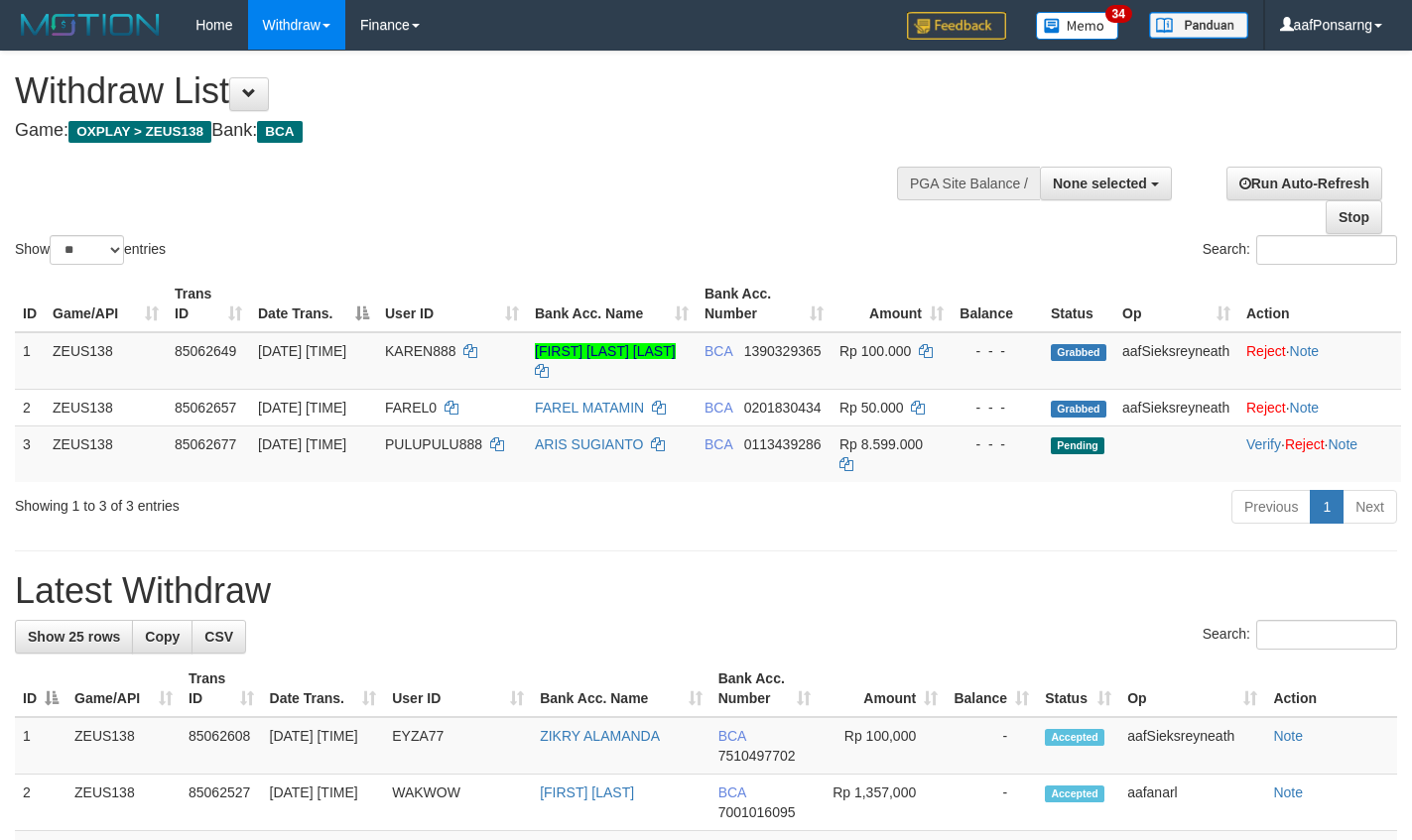 select 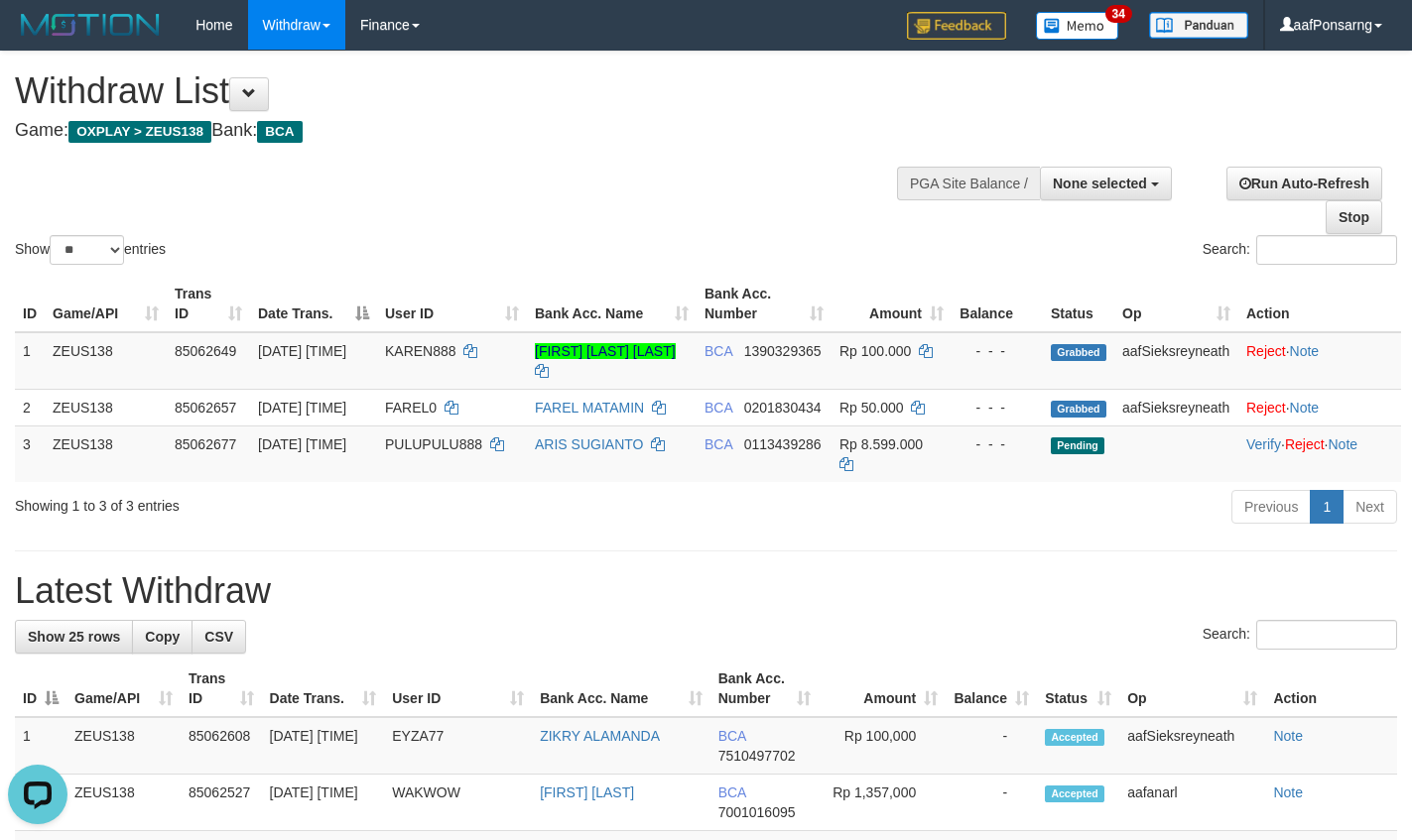 scroll, scrollTop: 0, scrollLeft: 0, axis: both 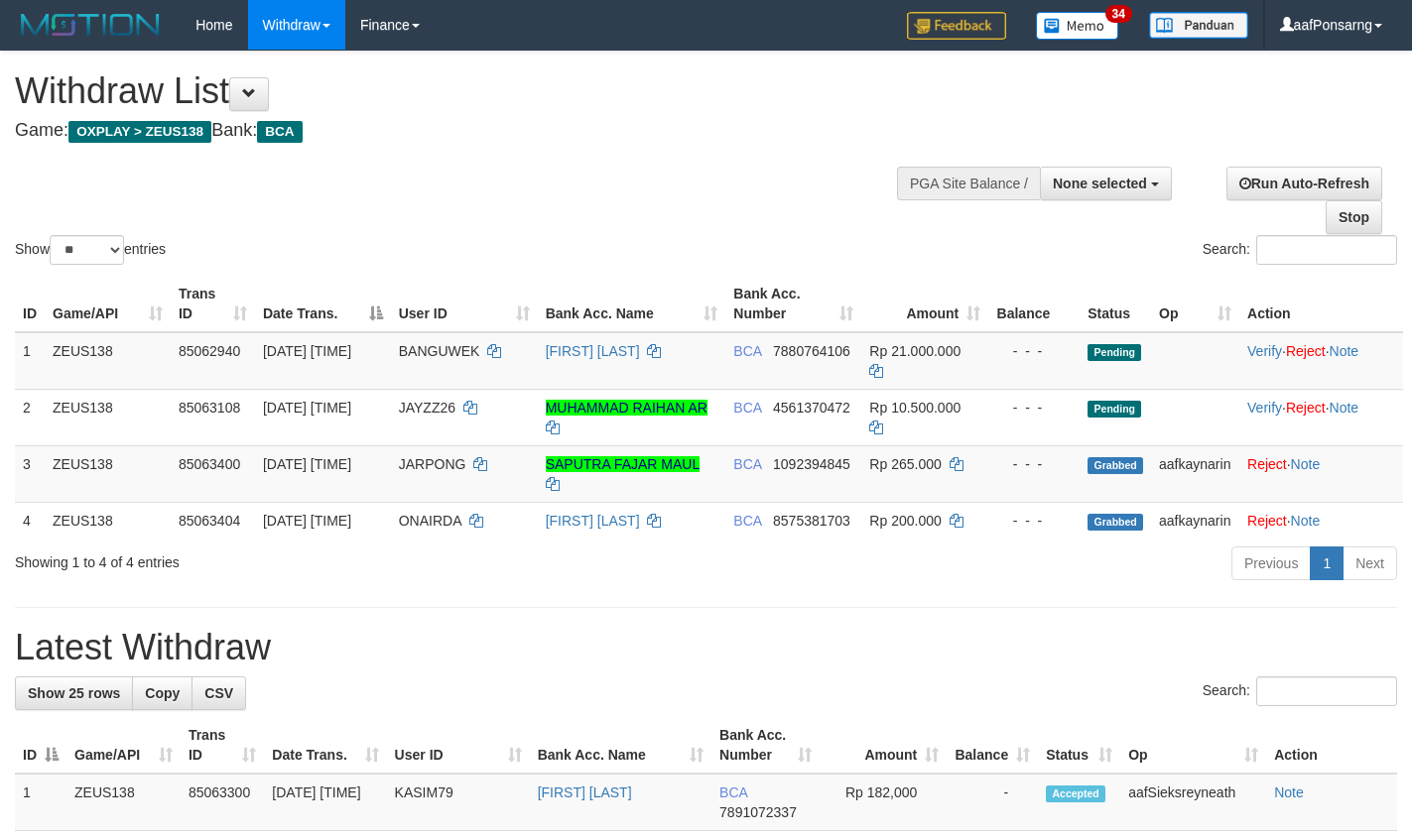 select 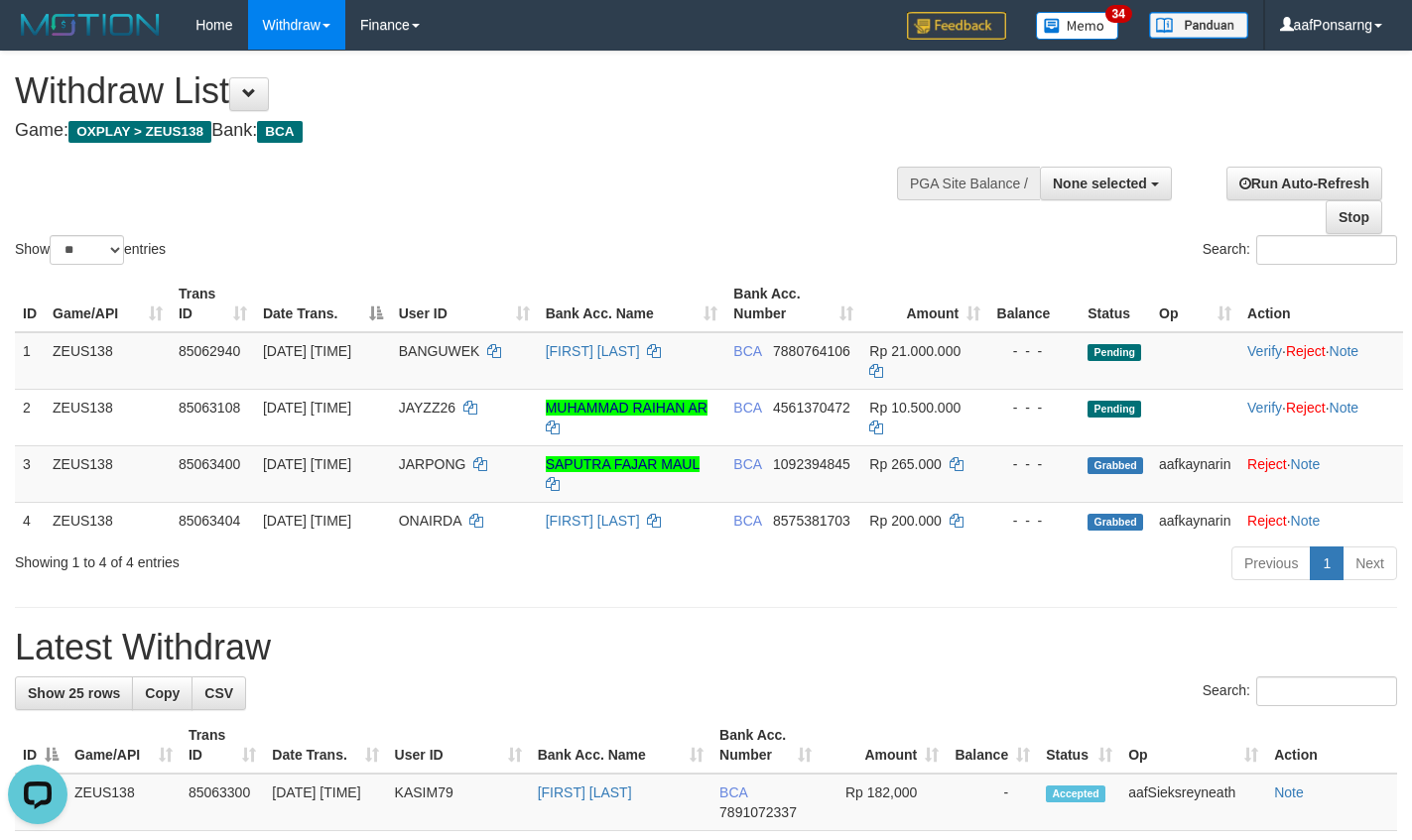 scroll, scrollTop: 0, scrollLeft: 0, axis: both 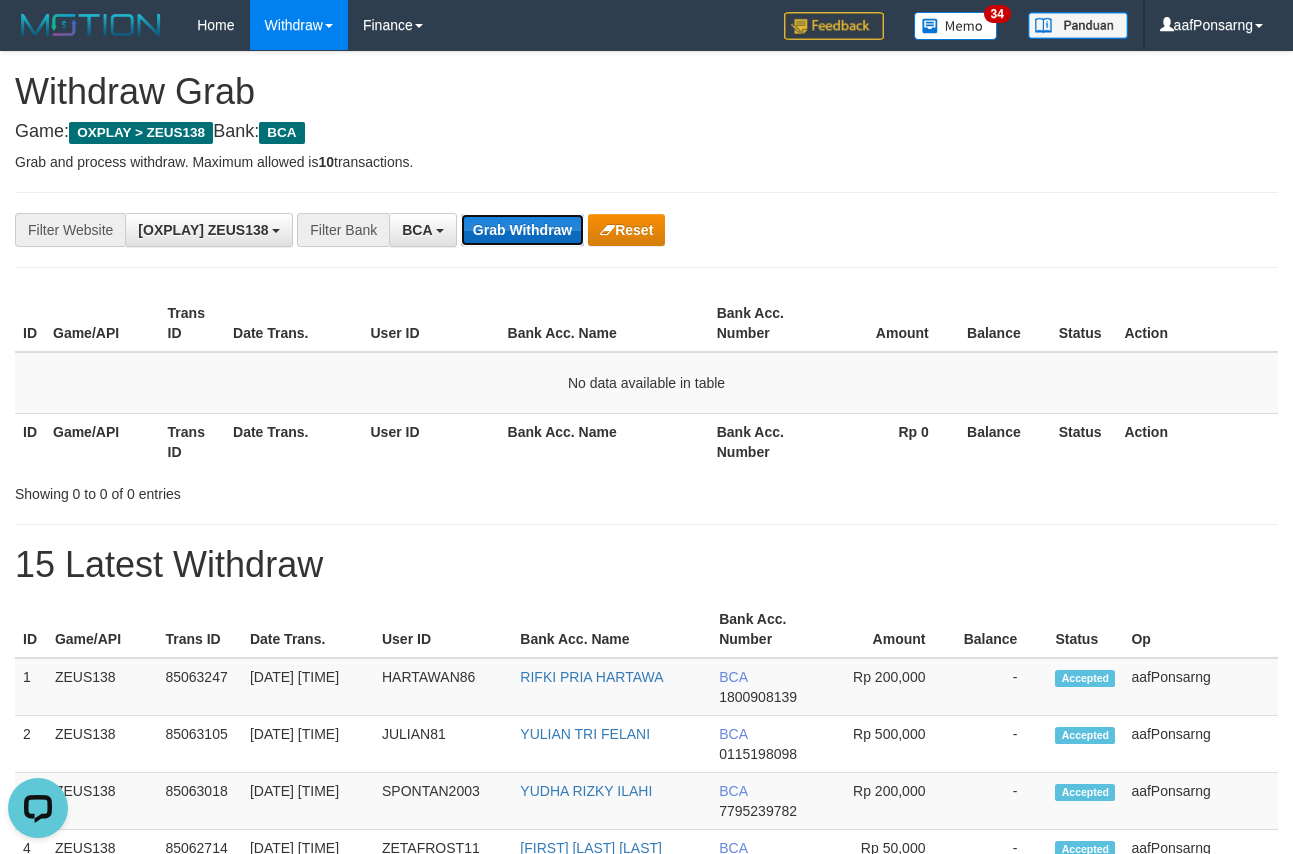 click on "Grab Withdraw" at bounding box center (522, 230) 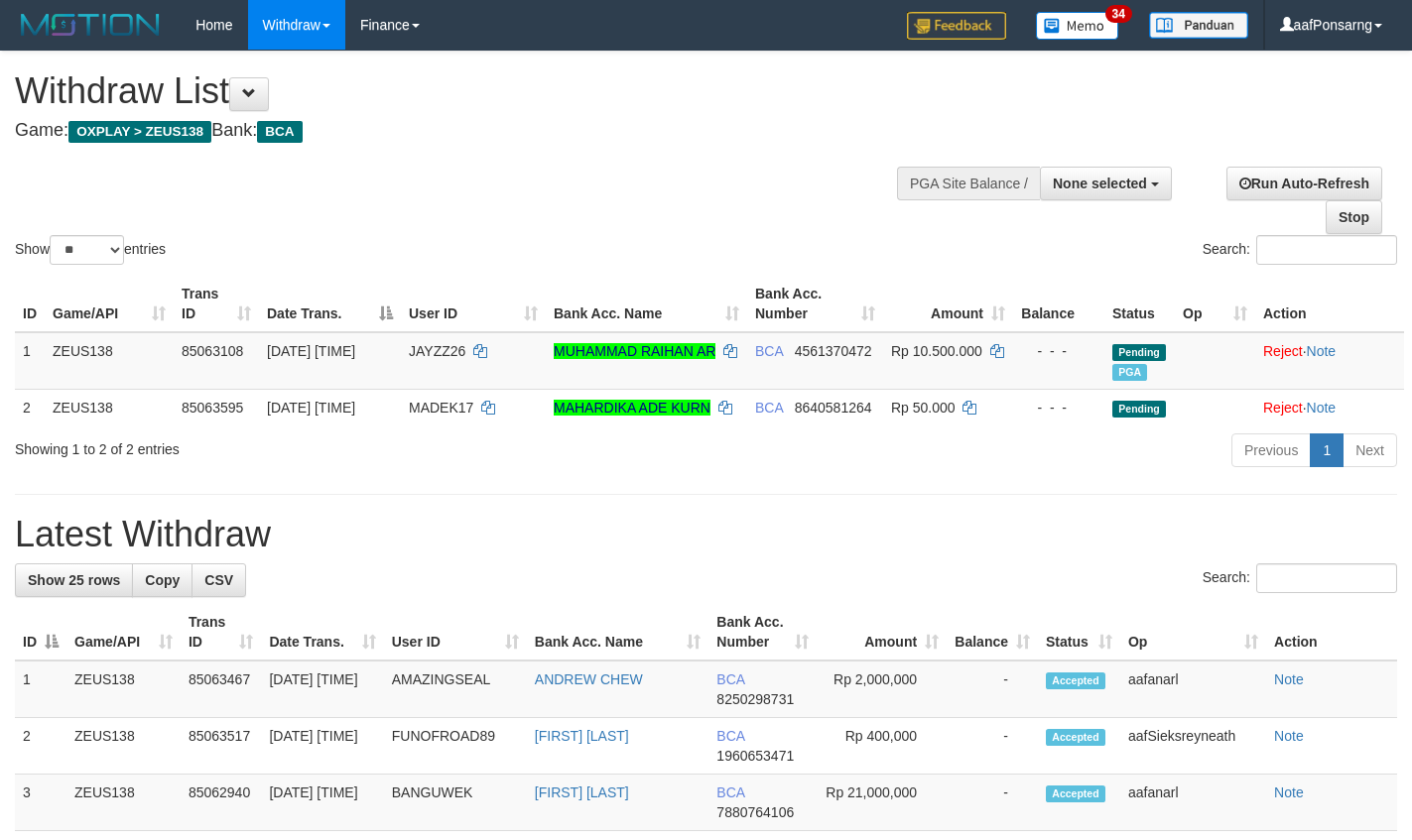 select 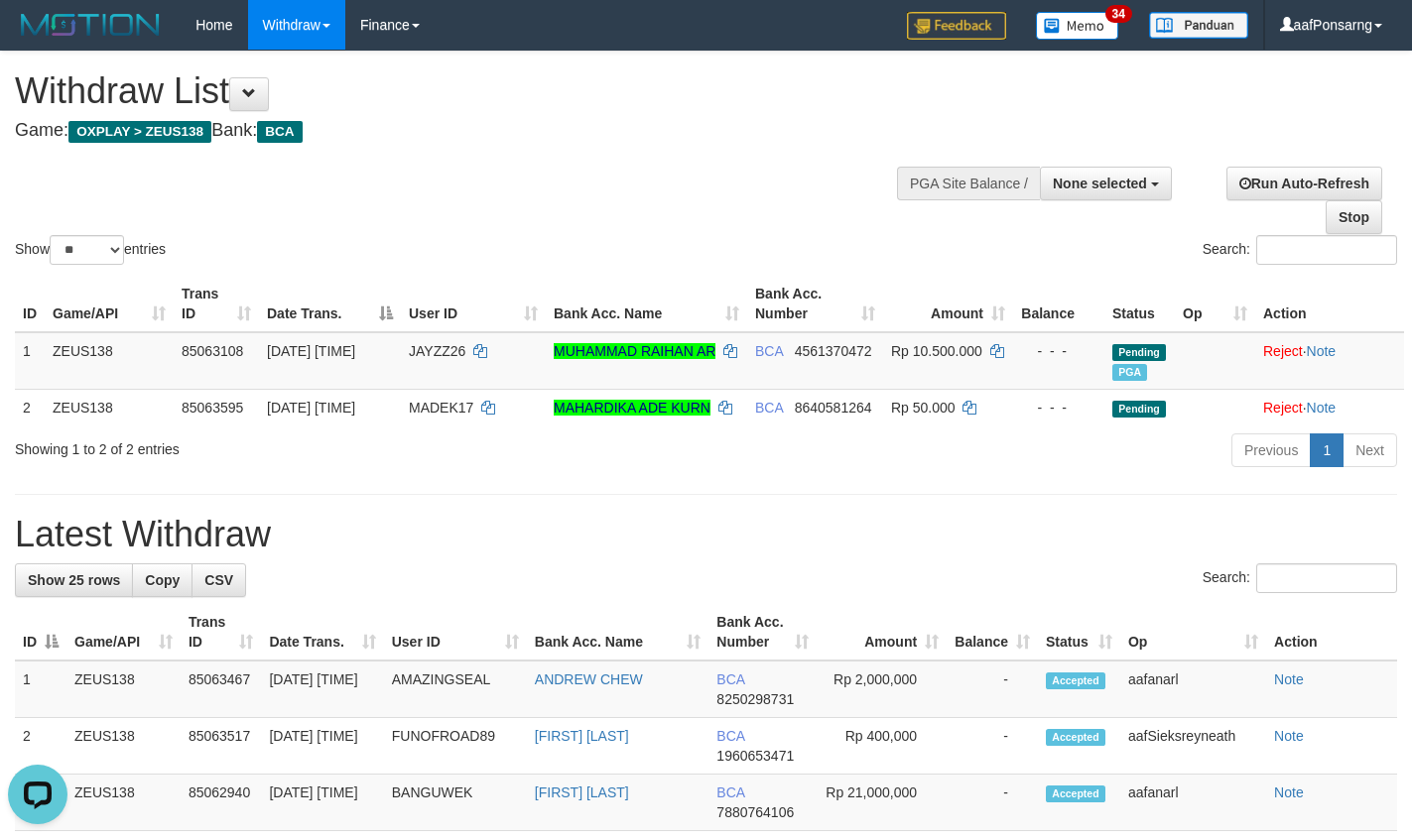 scroll, scrollTop: 0, scrollLeft: 0, axis: both 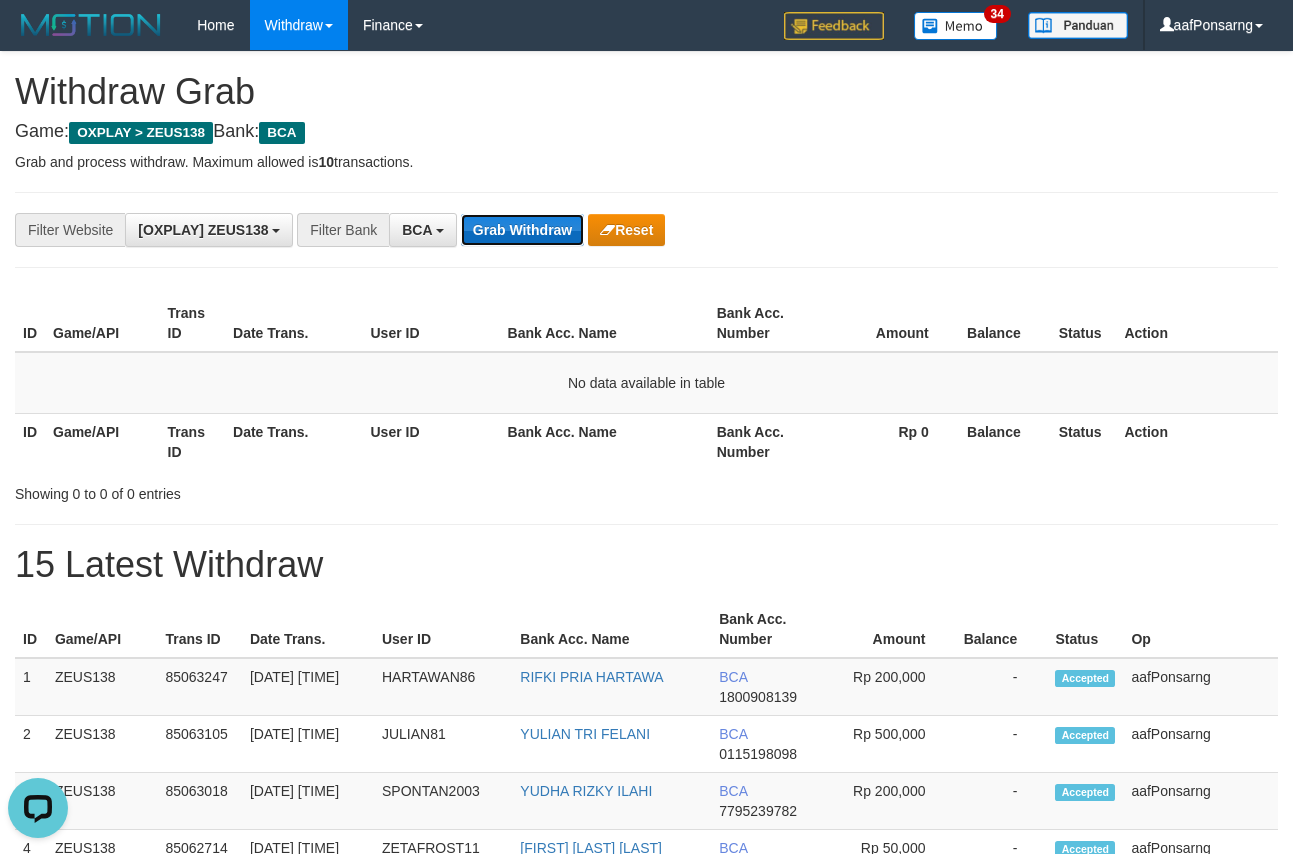 click on "Grab Withdraw" at bounding box center (522, 230) 